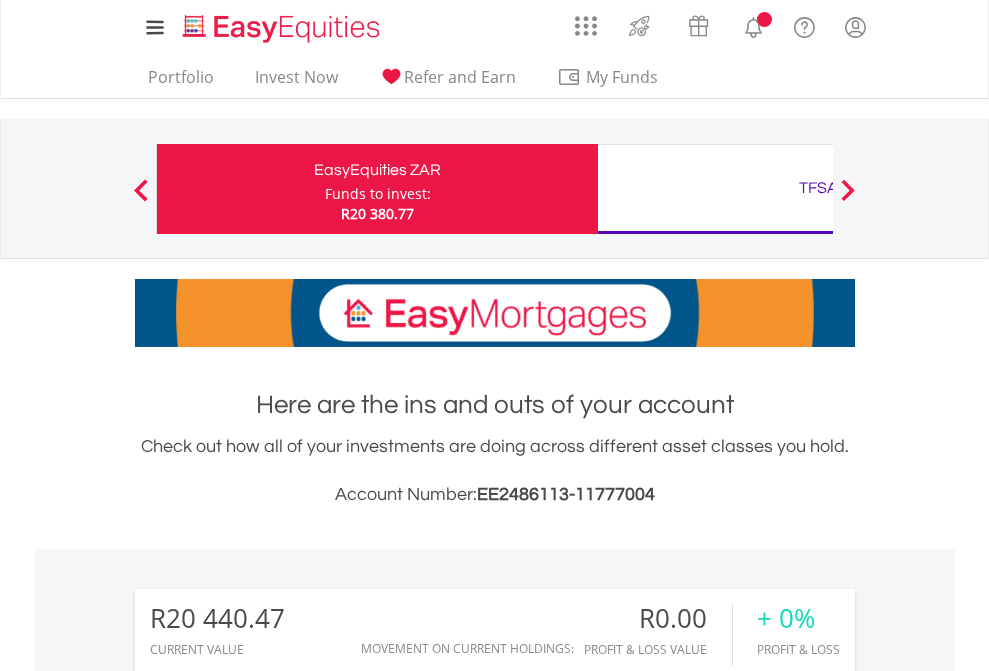 scroll, scrollTop: 0, scrollLeft: 0, axis: both 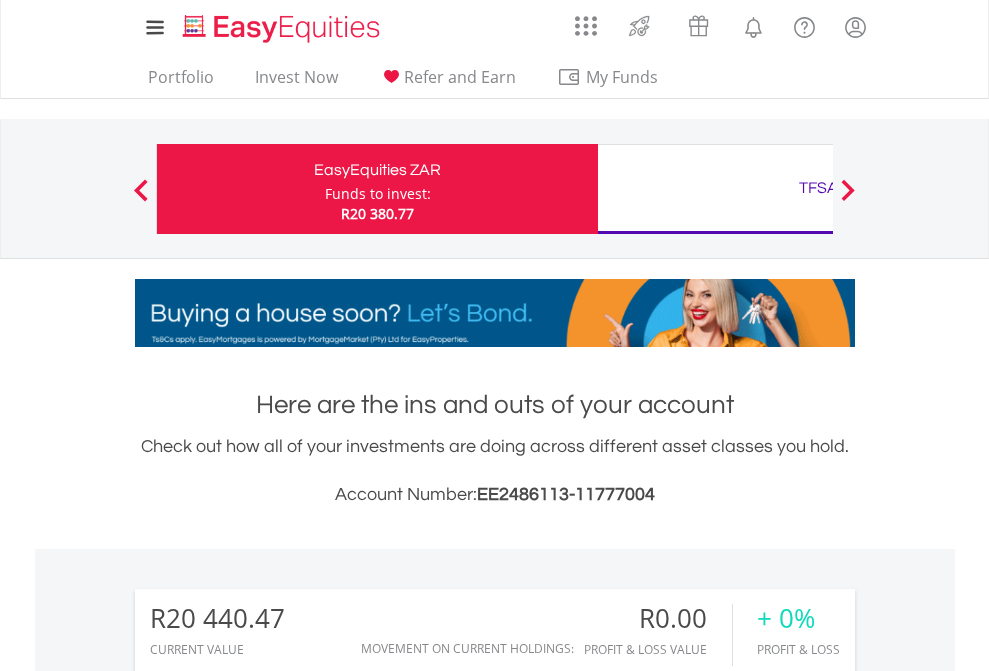 click on "Funds to invest:" at bounding box center [378, 194] 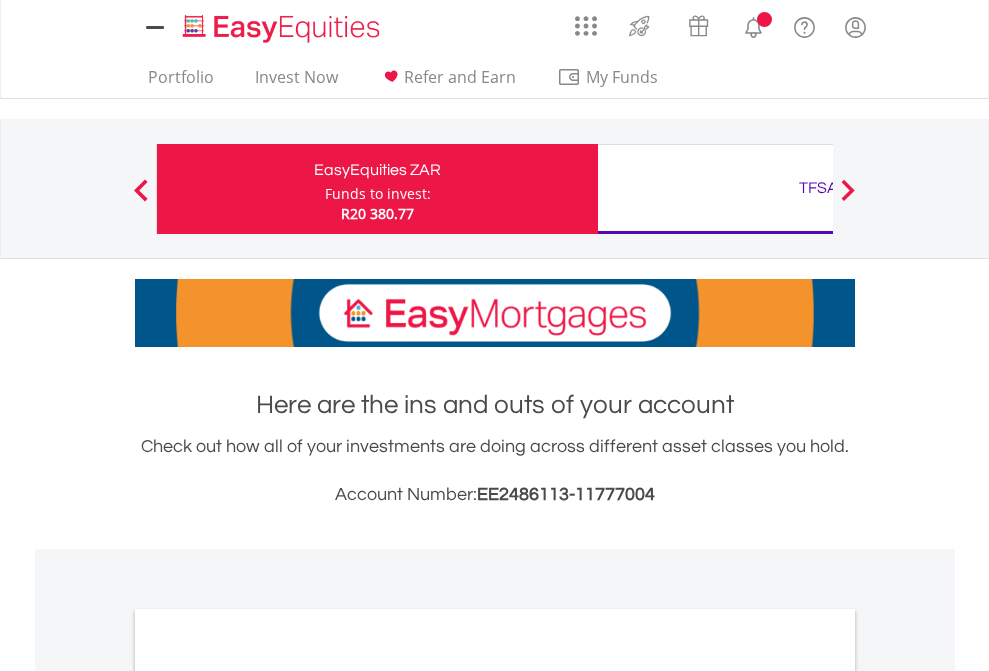 scroll, scrollTop: 0, scrollLeft: 0, axis: both 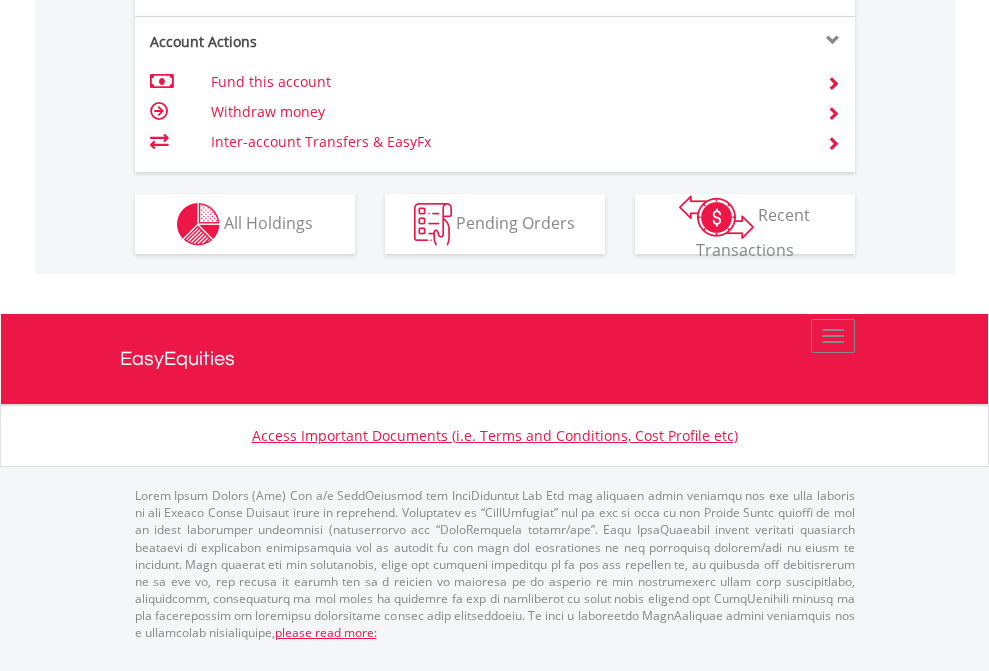 click on "Investment types" at bounding box center (706, -337) 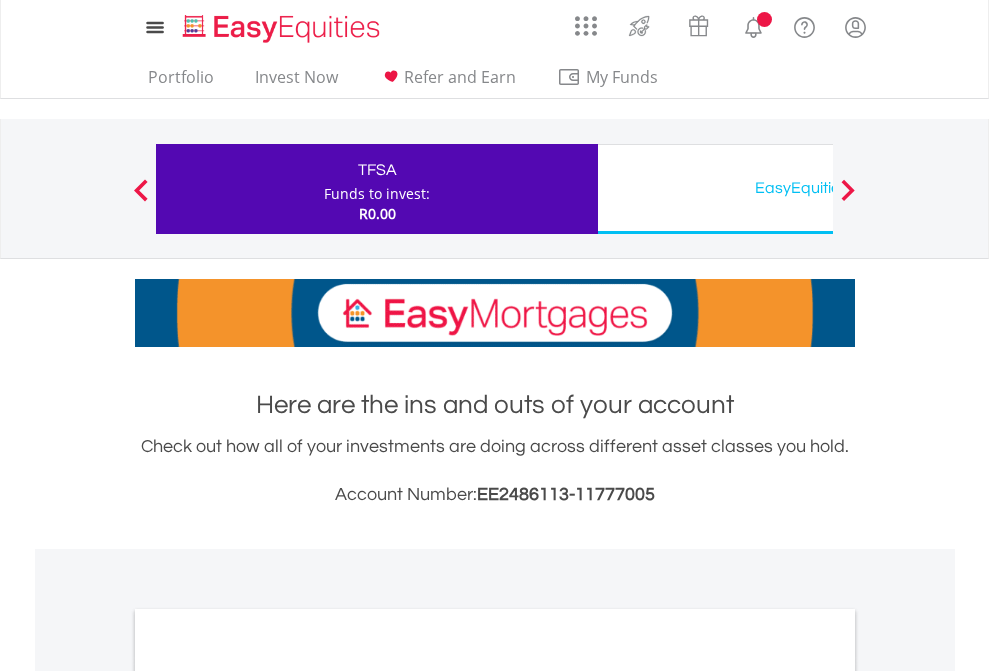 scroll, scrollTop: 0, scrollLeft: 0, axis: both 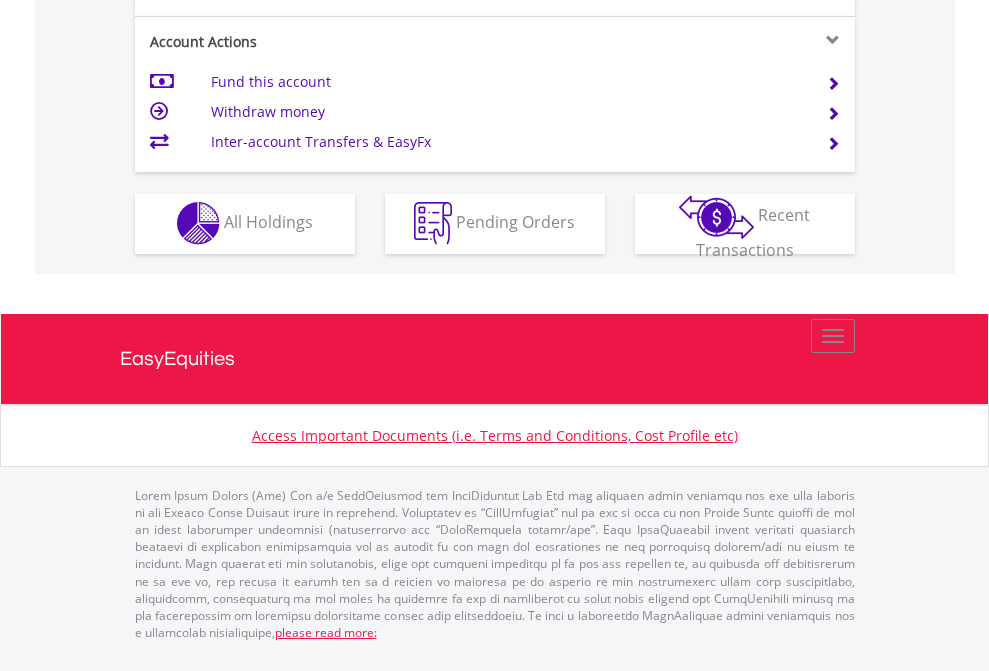 click on "Investment types" at bounding box center [706, -353] 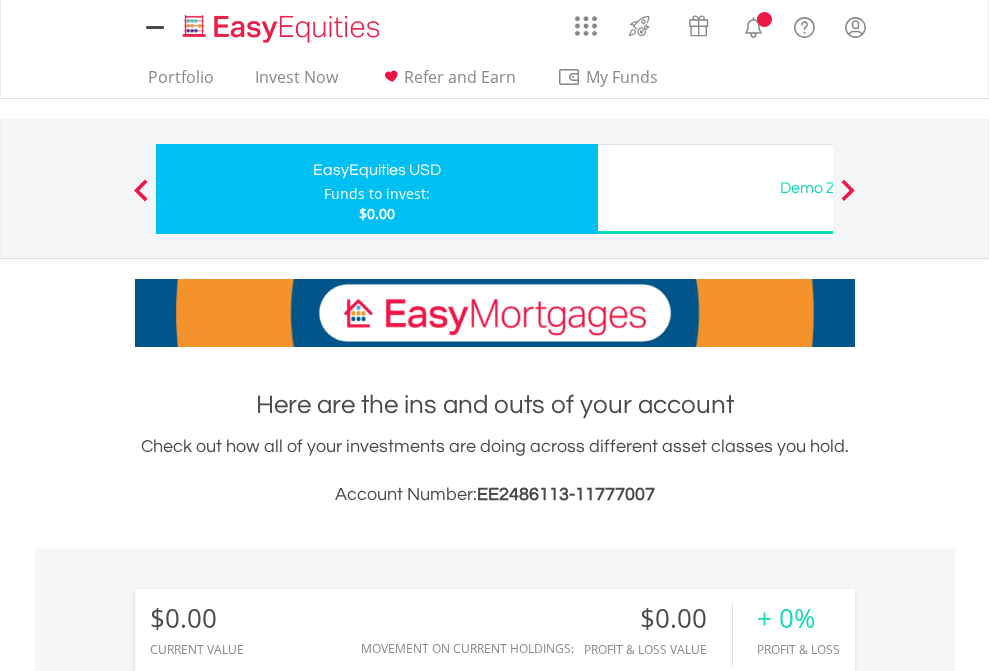 scroll, scrollTop: 0, scrollLeft: 0, axis: both 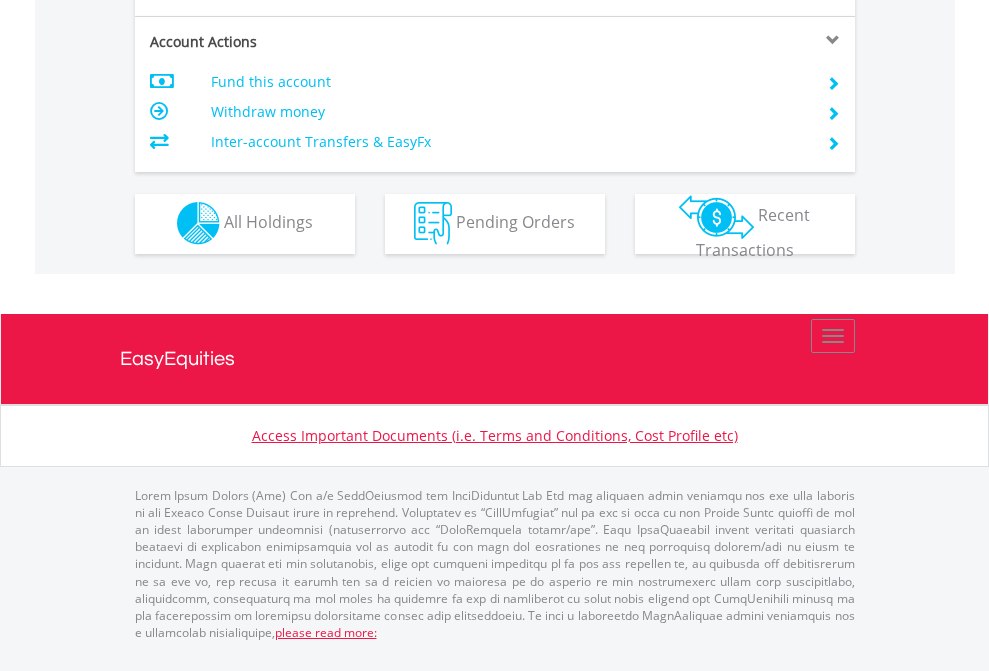 click on "Investment types" at bounding box center (706, -353) 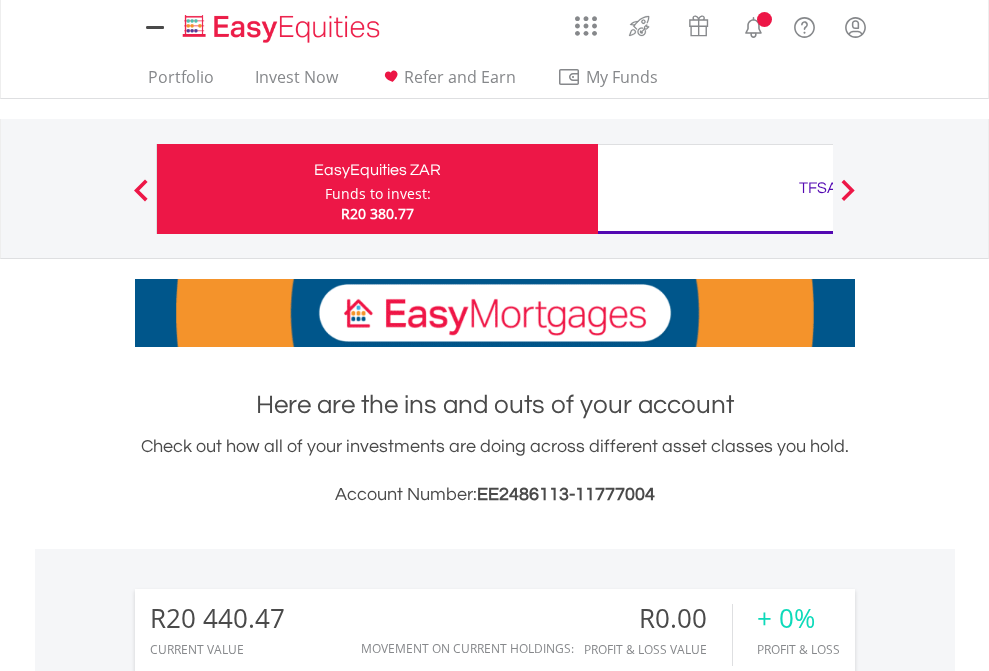 scroll, scrollTop: 0, scrollLeft: 0, axis: both 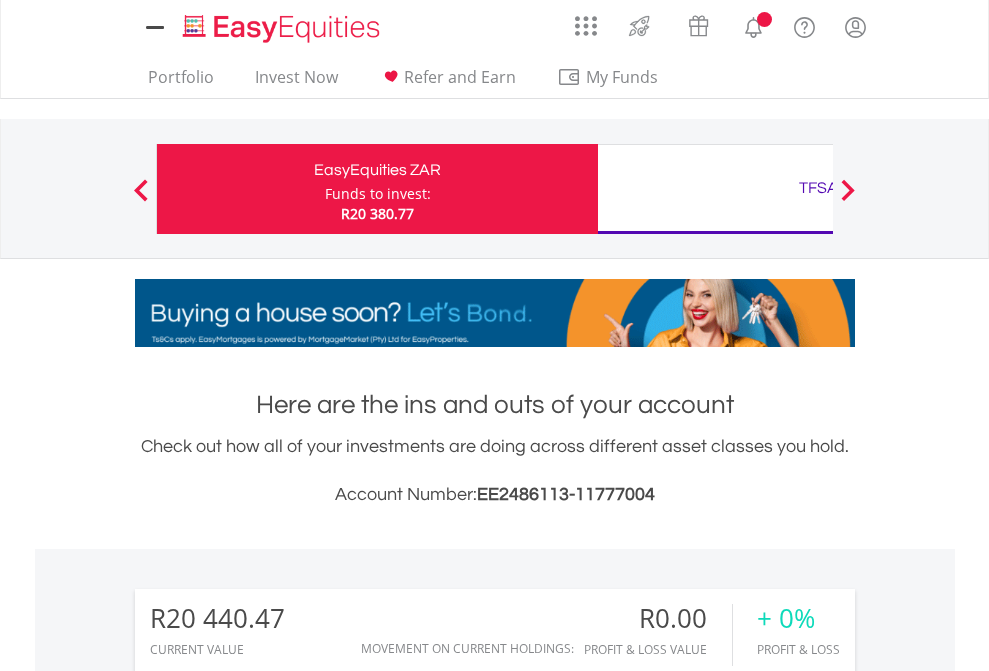 click on "All Holdings" at bounding box center [268, 1506] 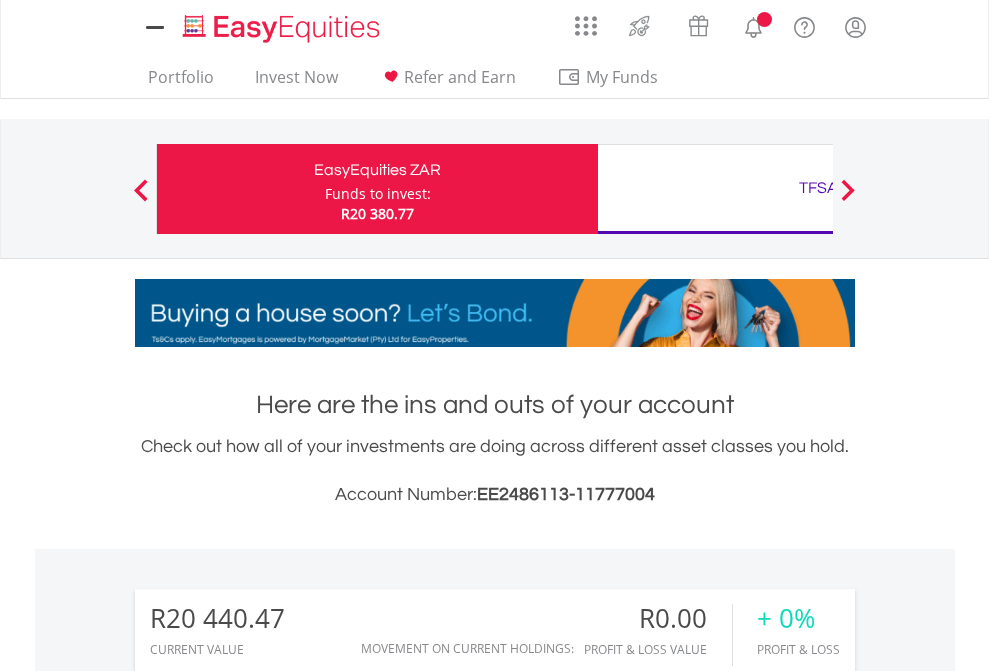 scroll, scrollTop: 999808, scrollLeft: 999687, axis: both 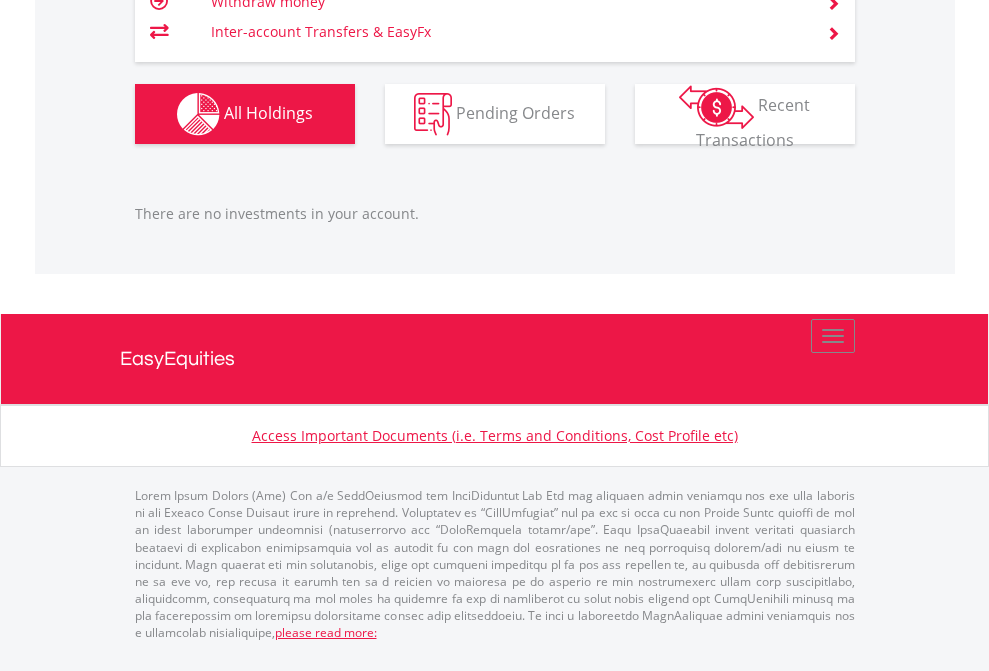 click on "TFSA" at bounding box center (818, -1206) 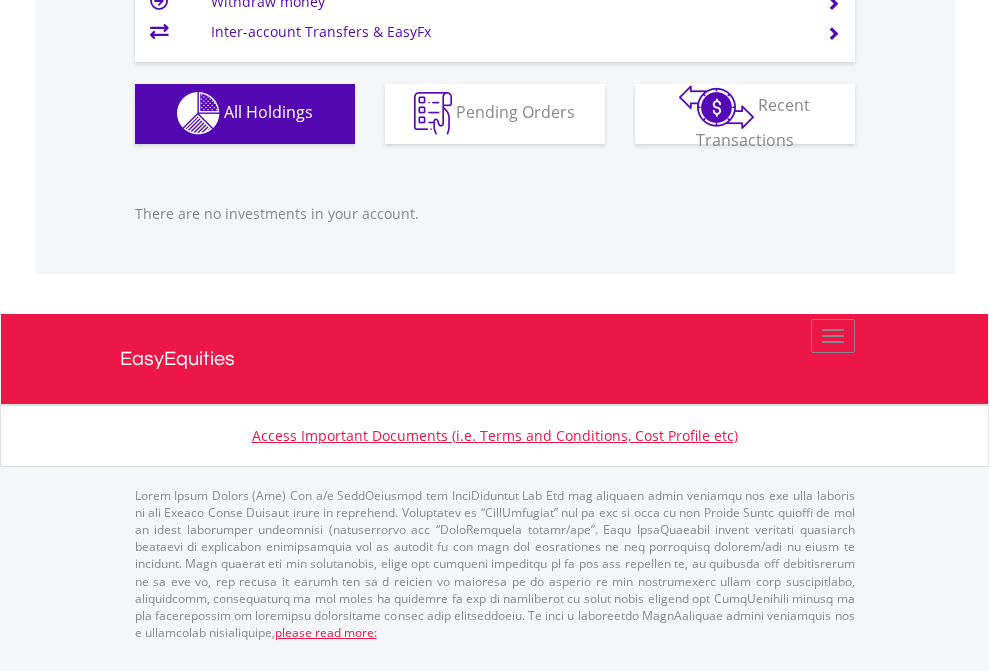 scroll, scrollTop: 1980, scrollLeft: 0, axis: vertical 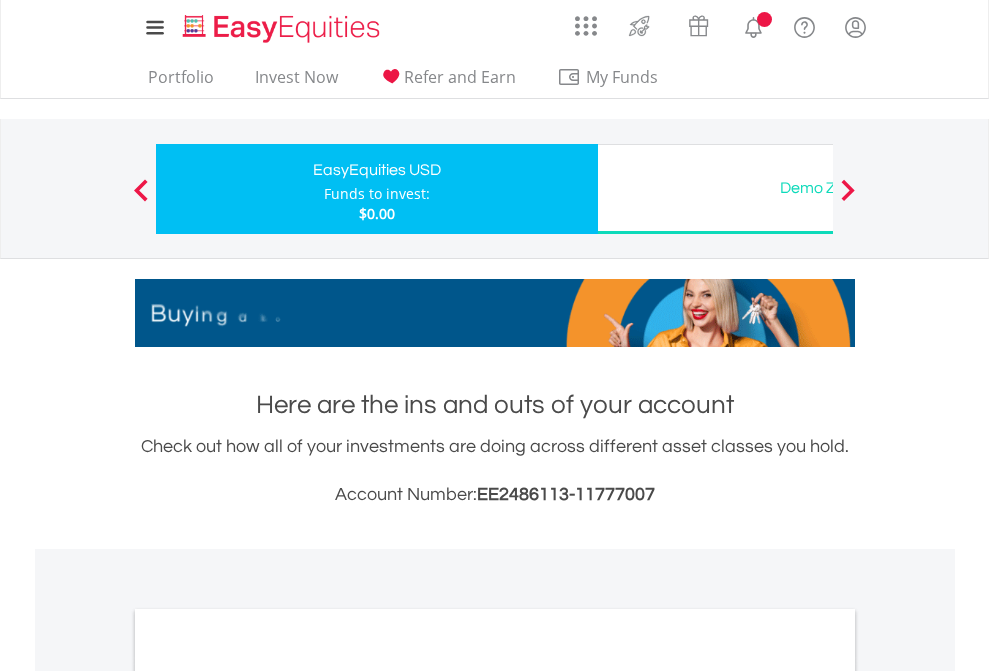click on "All Holdings" at bounding box center (268, 1096) 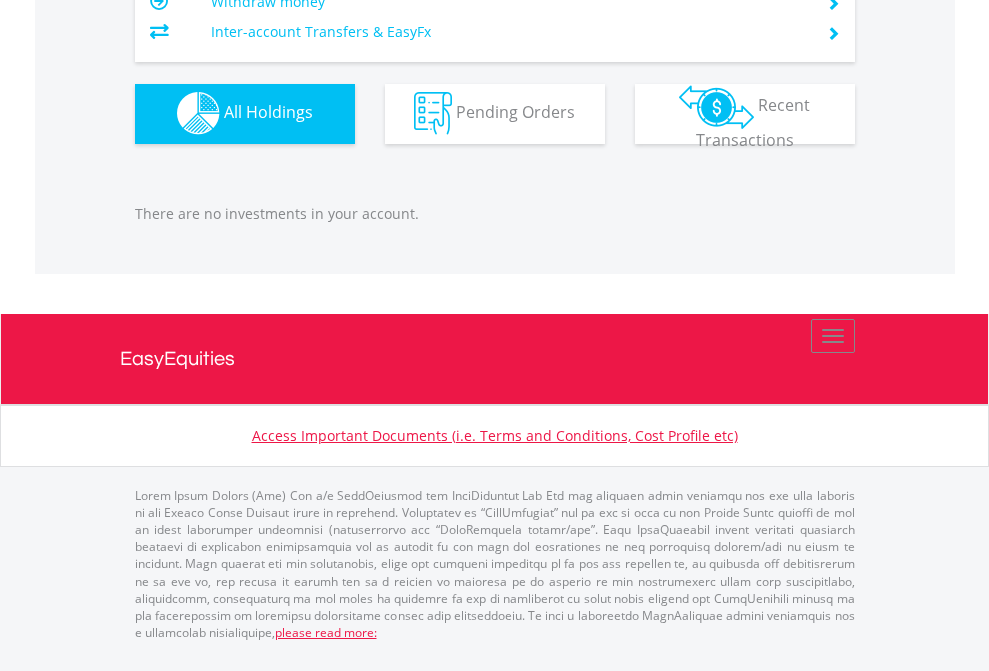 scroll, scrollTop: 1980, scrollLeft: 0, axis: vertical 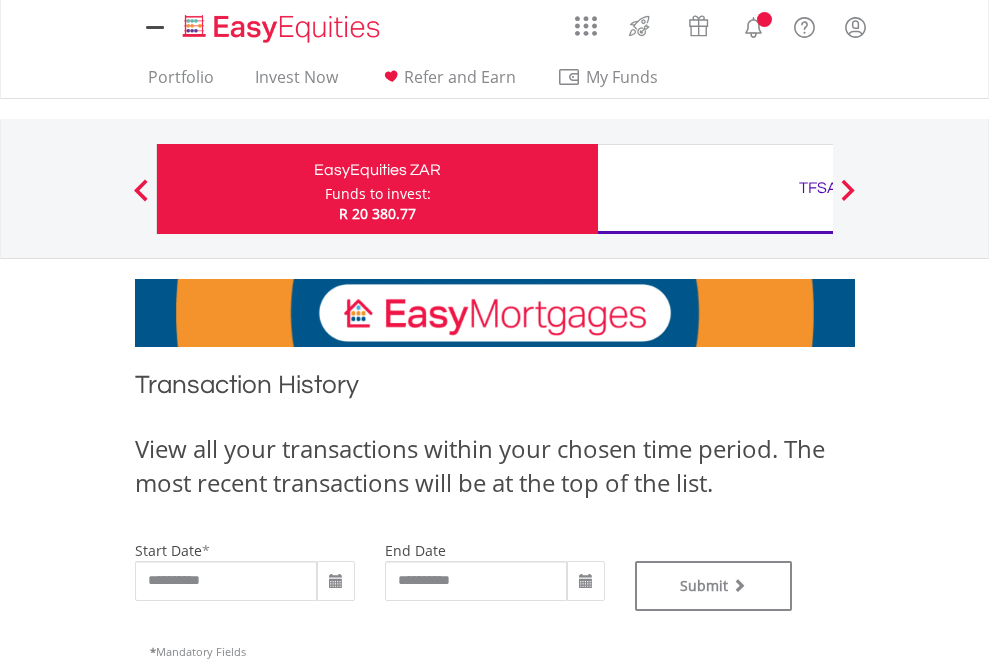 type on "**********" 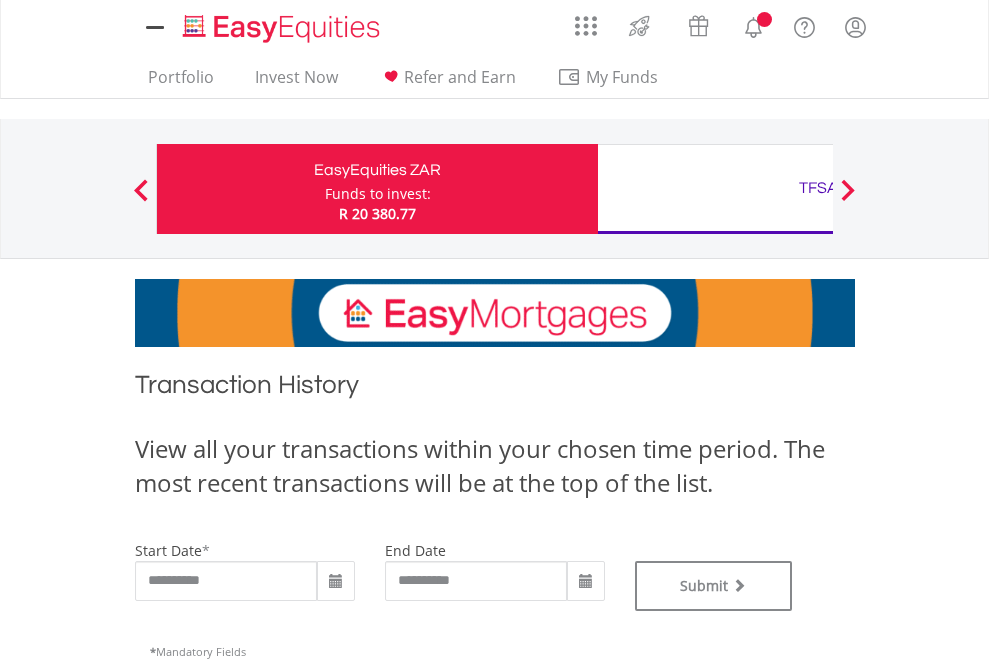 scroll, scrollTop: 0, scrollLeft: 0, axis: both 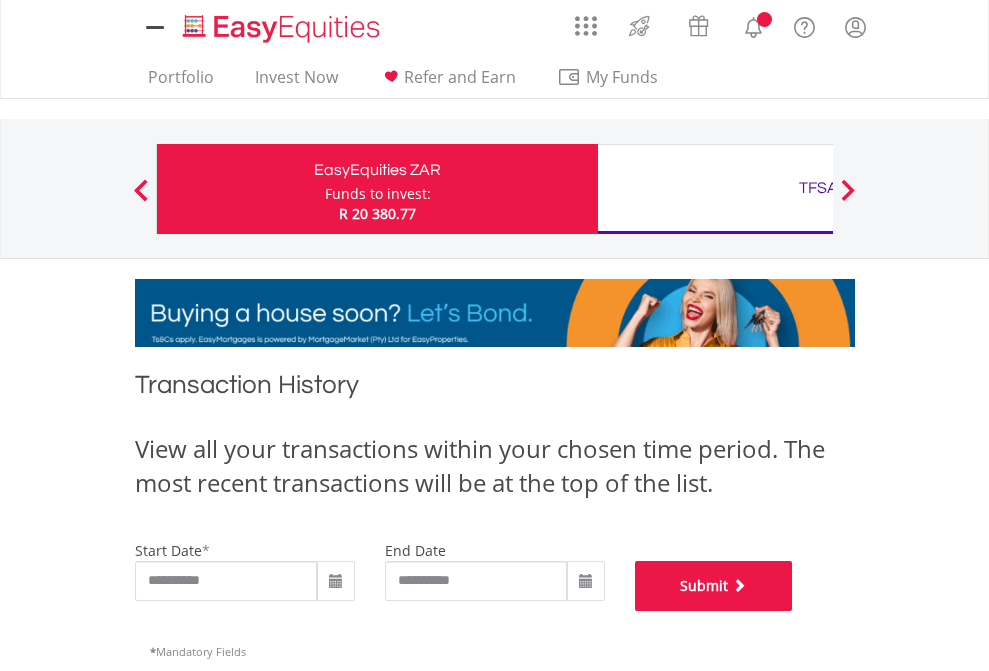 click on "Submit" at bounding box center [714, 586] 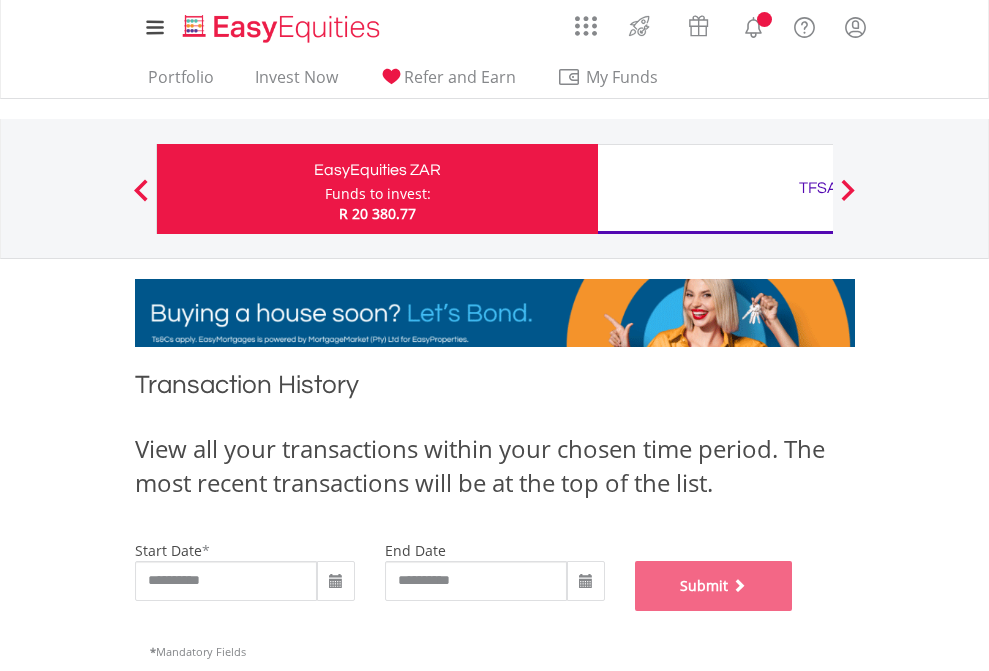 scroll, scrollTop: 811, scrollLeft: 0, axis: vertical 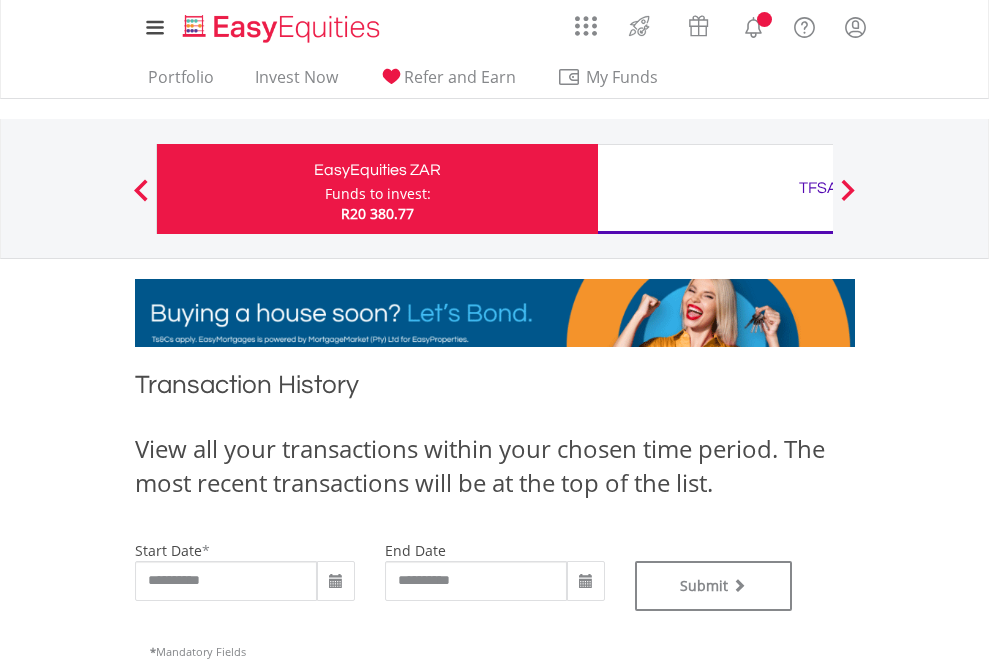 click on "TFSA" at bounding box center (818, 188) 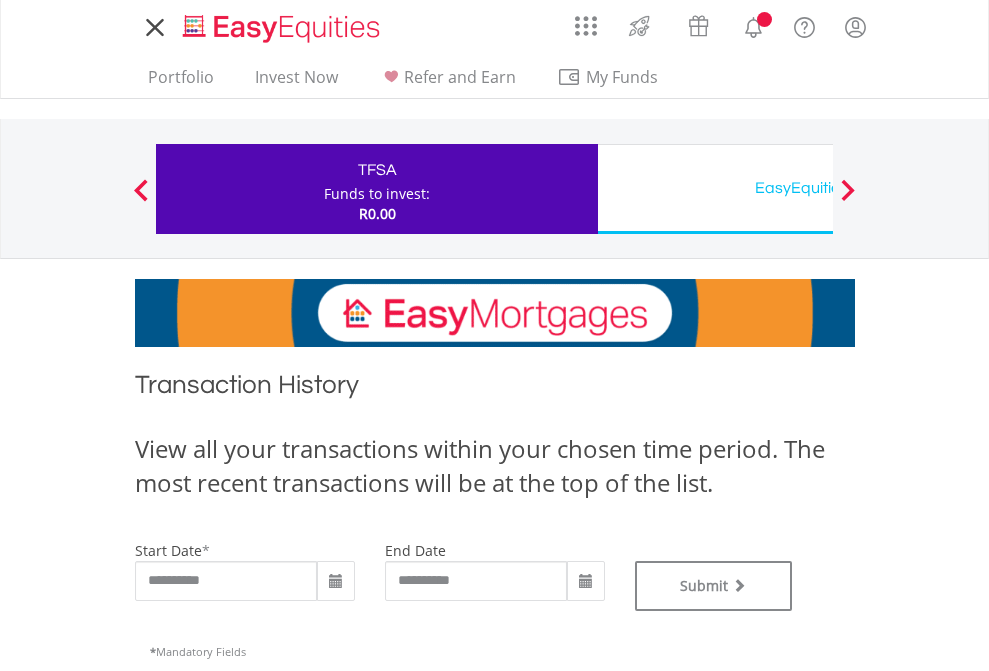 scroll, scrollTop: 0, scrollLeft: 0, axis: both 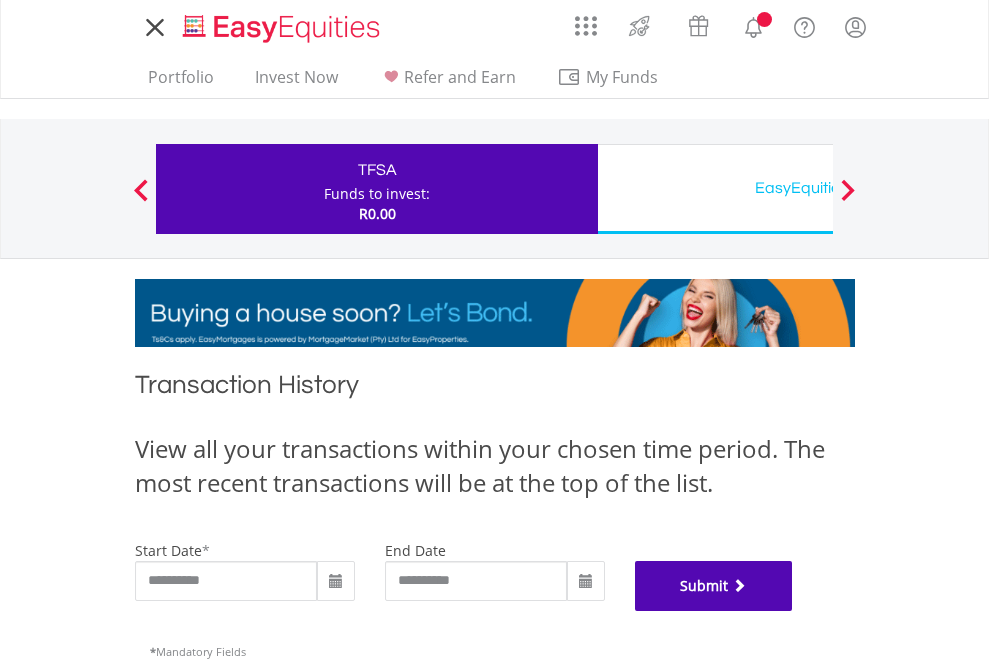 click on "Submit" at bounding box center (714, 586) 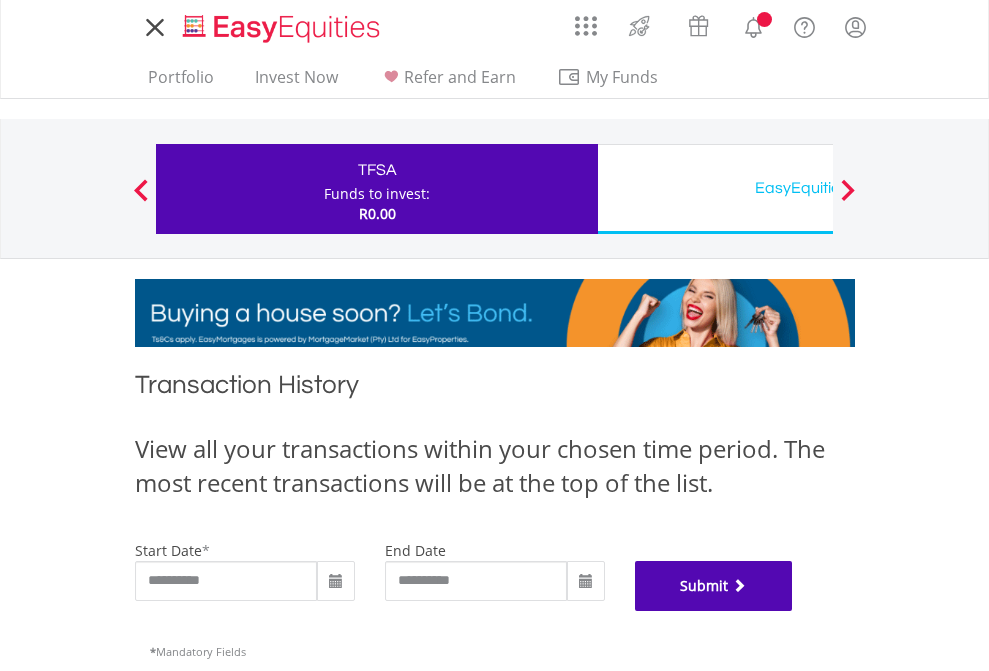 scroll, scrollTop: 811, scrollLeft: 0, axis: vertical 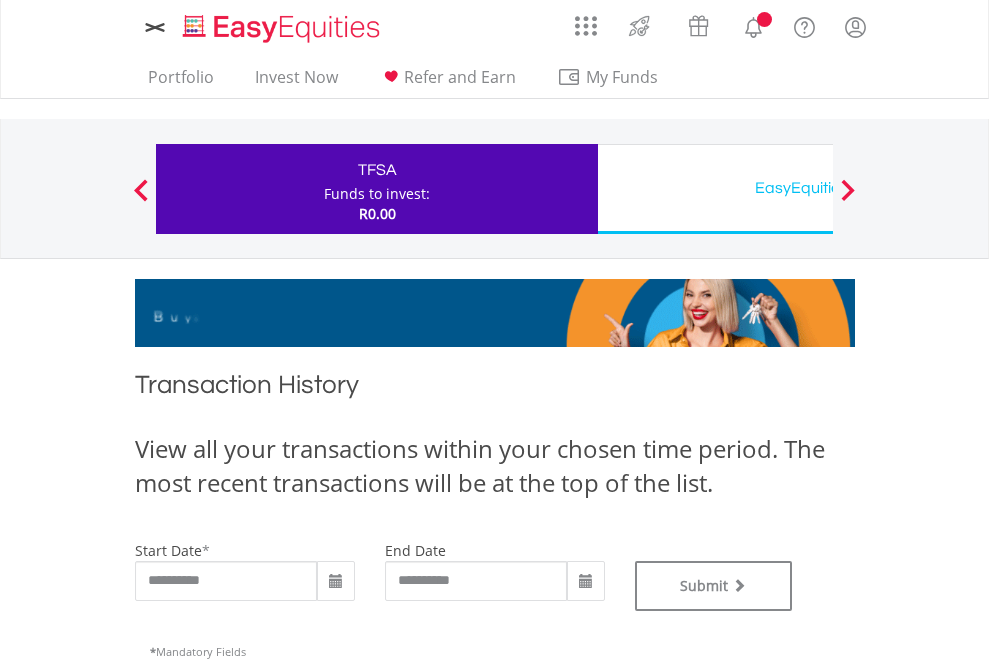 click on "EasyEquities USD" at bounding box center [818, 188] 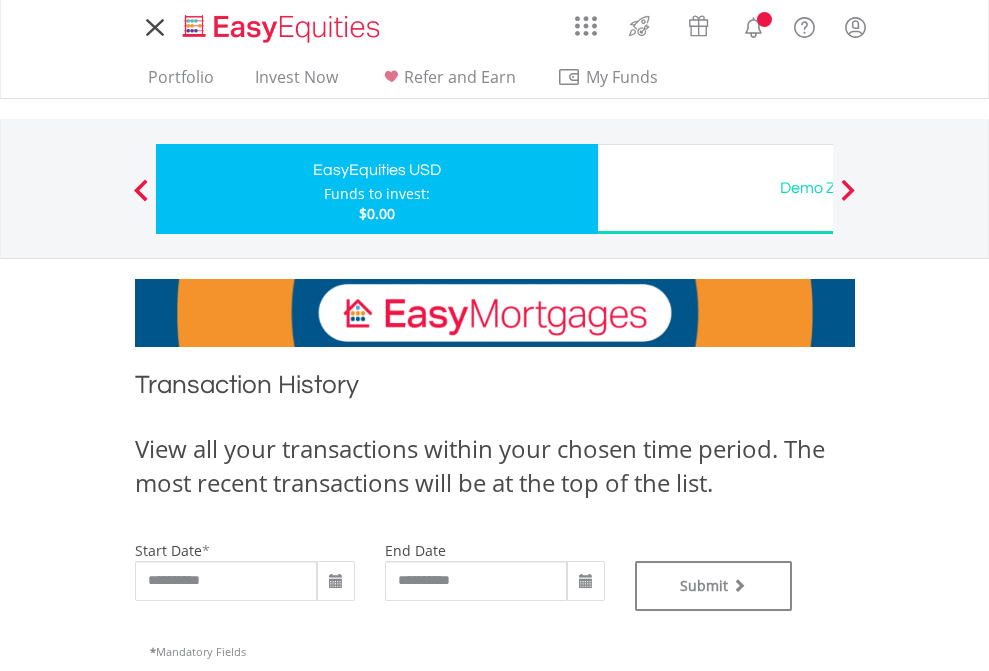 scroll, scrollTop: 0, scrollLeft: 0, axis: both 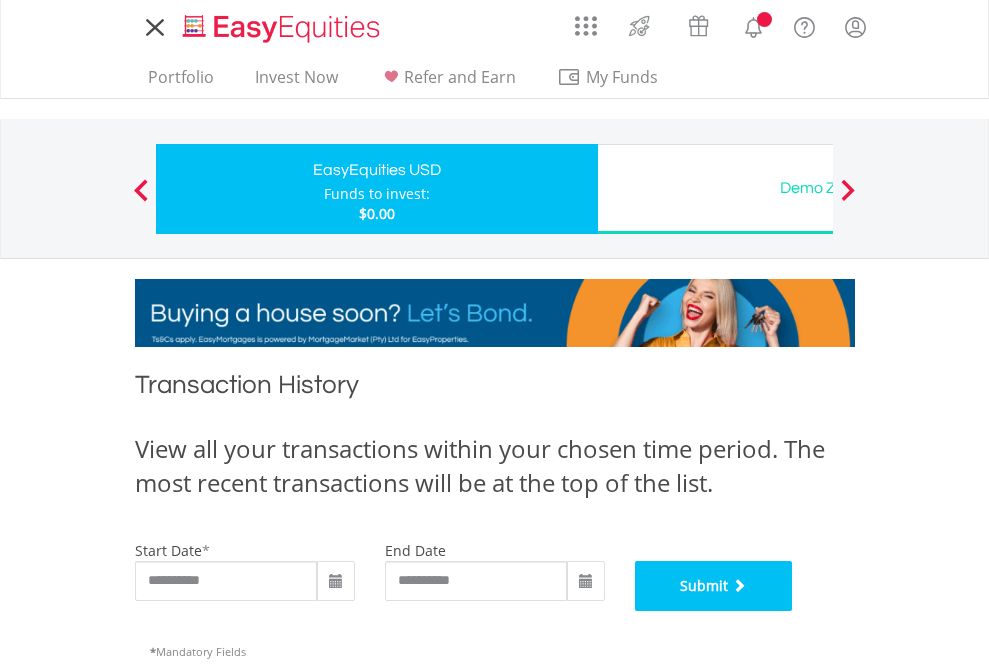 click on "Submit" at bounding box center (714, 586) 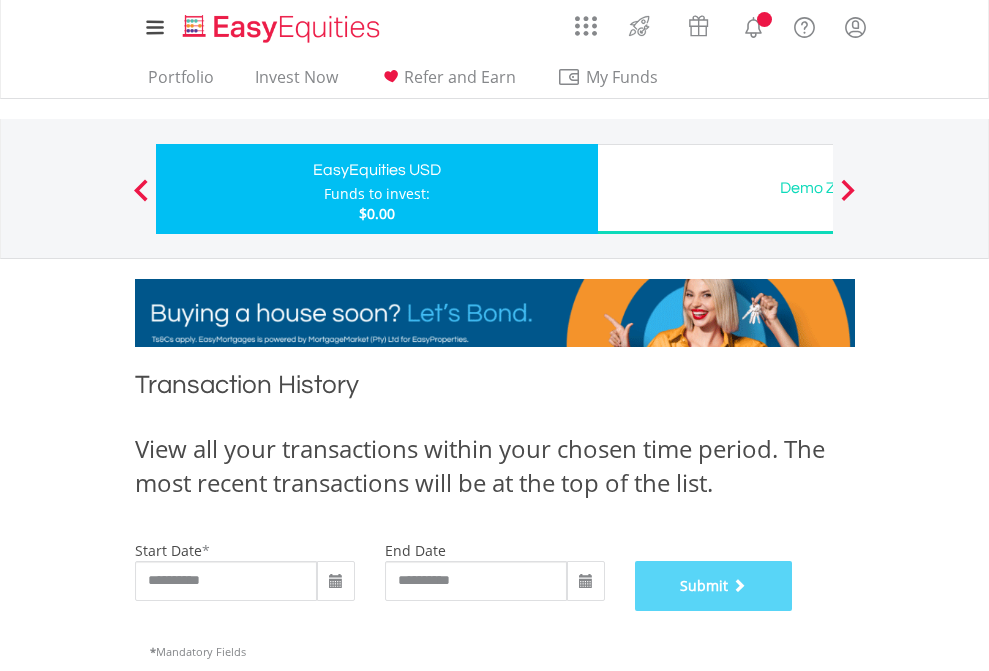 scroll, scrollTop: 811, scrollLeft: 0, axis: vertical 